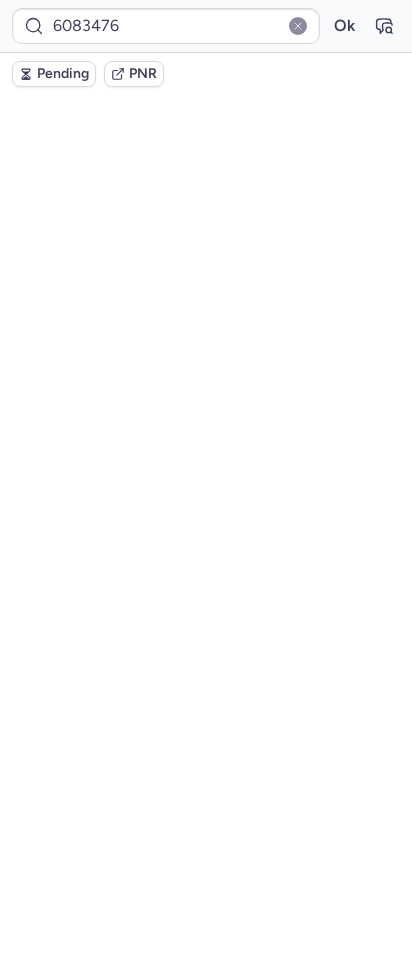 scroll, scrollTop: 0, scrollLeft: 0, axis: both 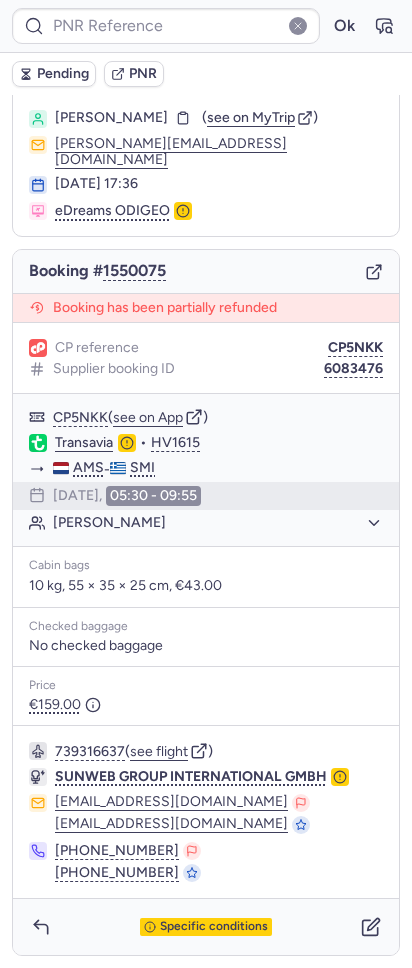 type on "CP964W" 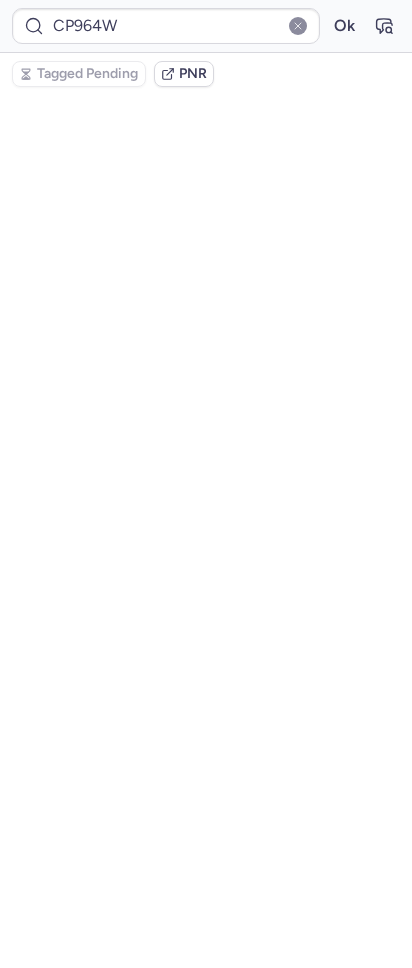 scroll, scrollTop: 0, scrollLeft: 0, axis: both 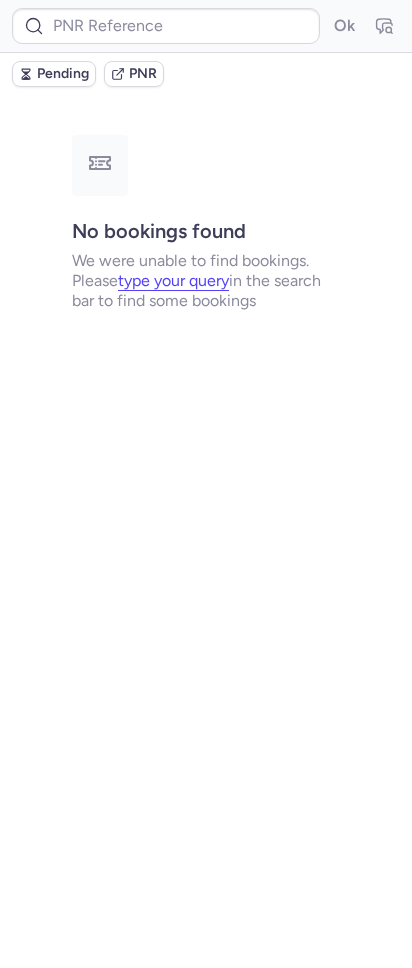 type on "CPM3P7" 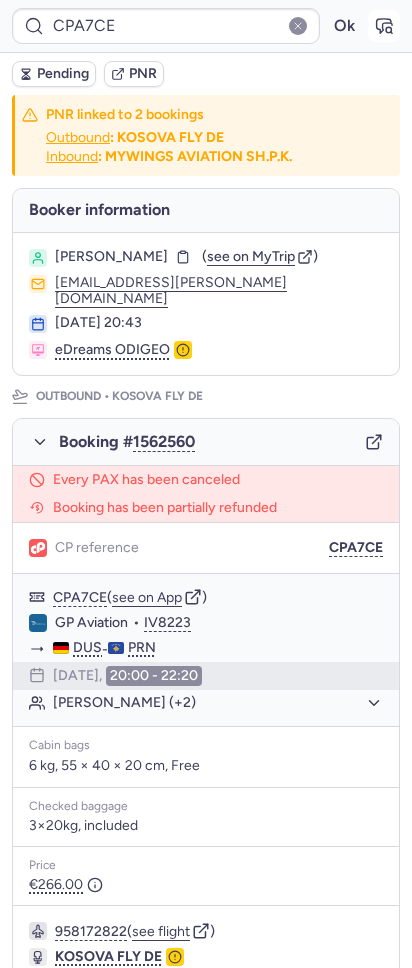 click at bounding box center (384, 26) 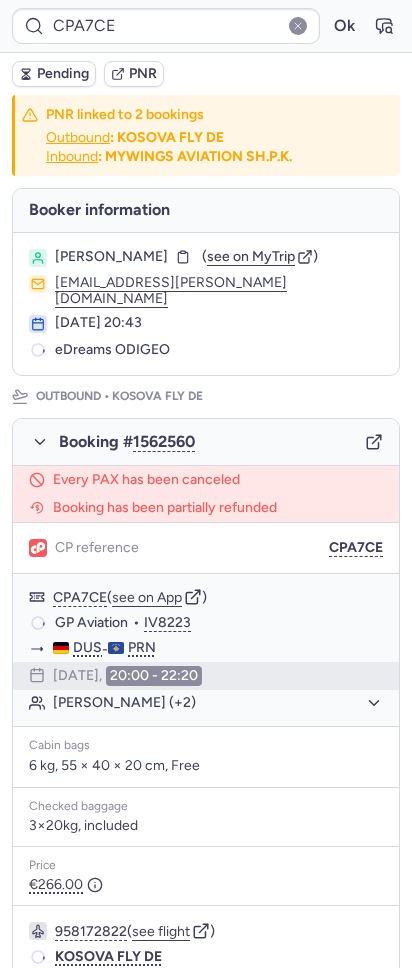 type on "B4SKKL" 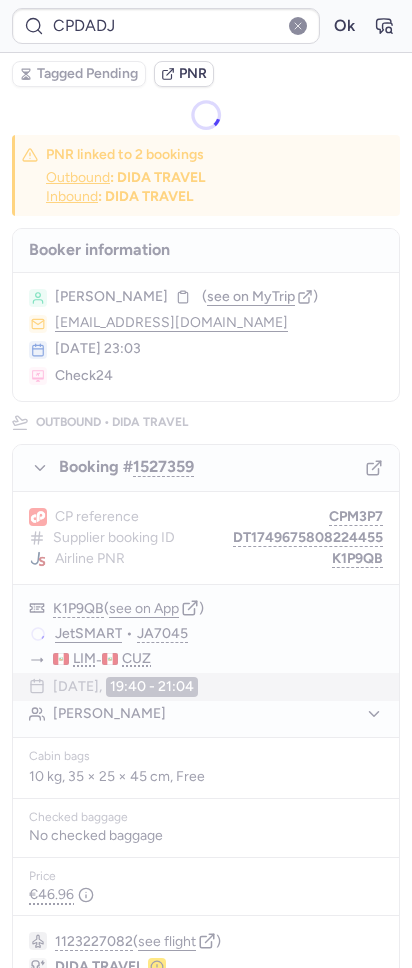 type on "CPA7CE" 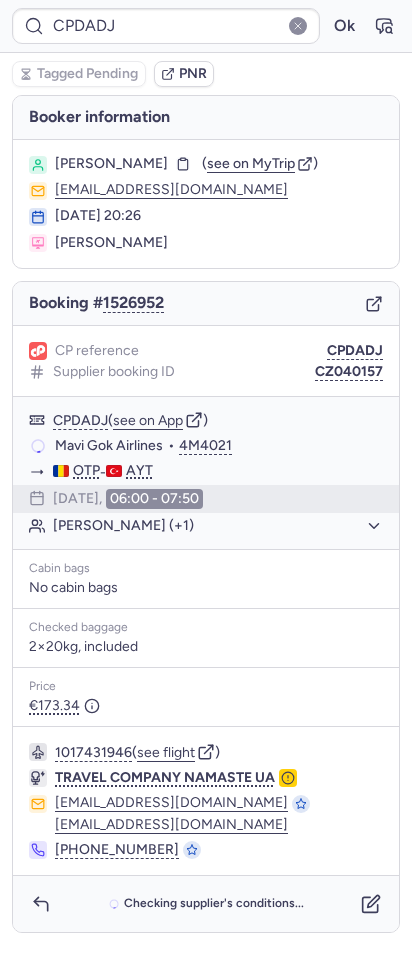type on "6104678" 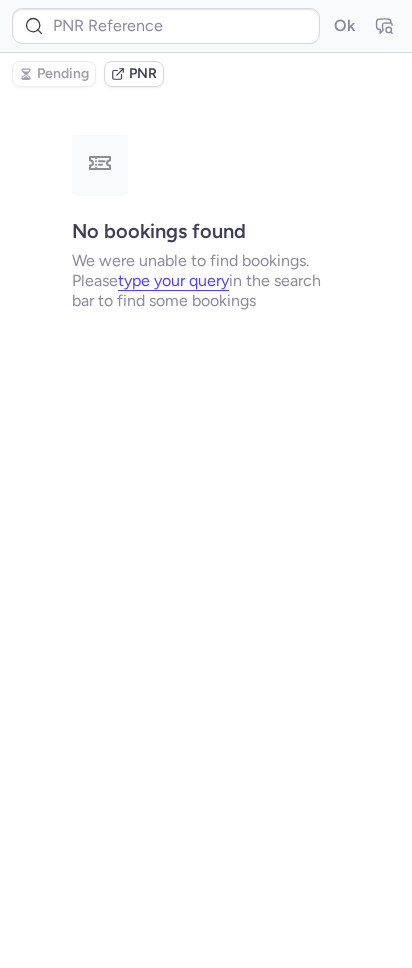 type on "CPQYQ9" 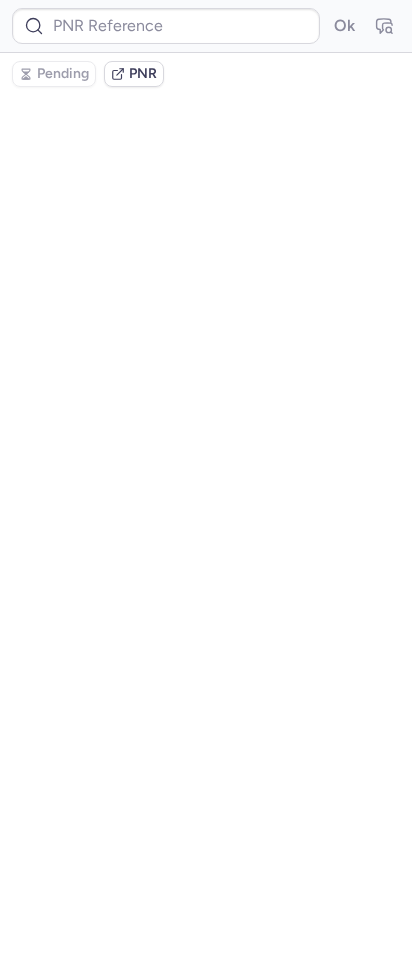type on "CPJZ3K" 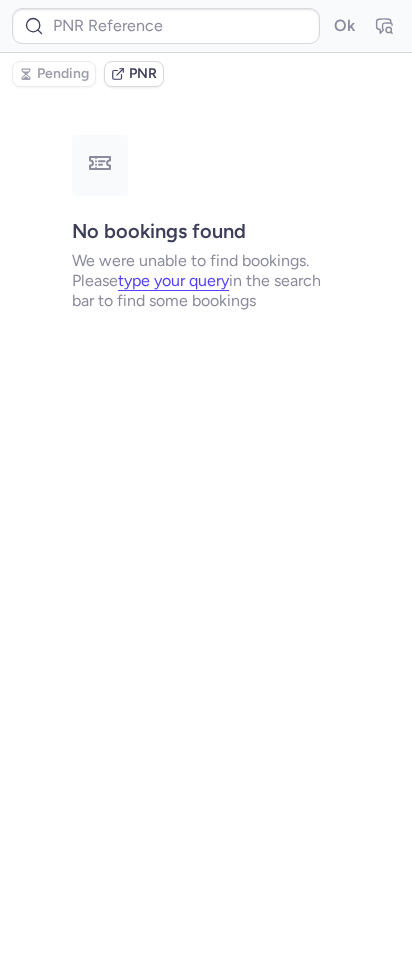 type on "CPCUMU" 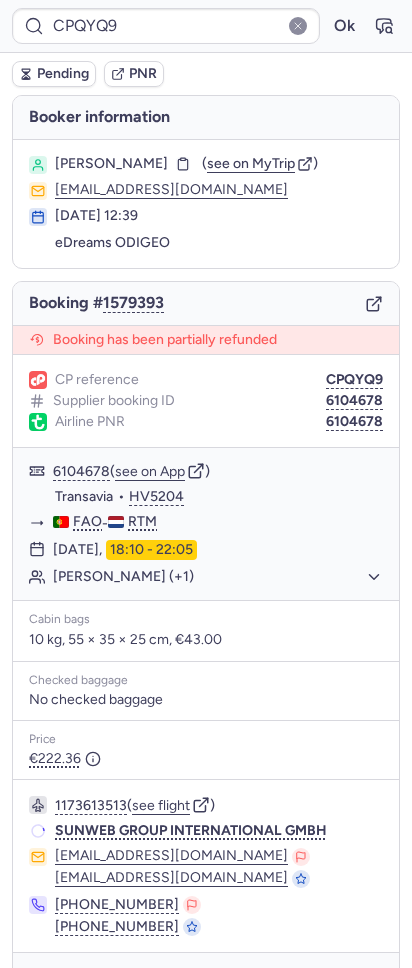 type on "CPJZ3K" 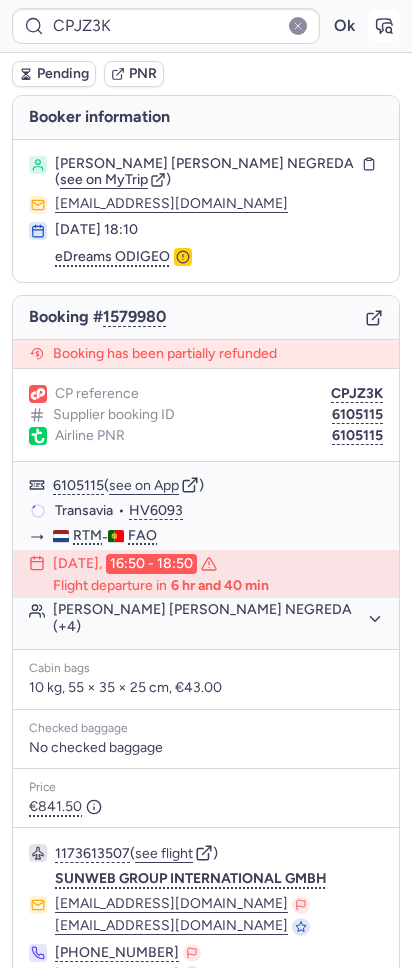 click 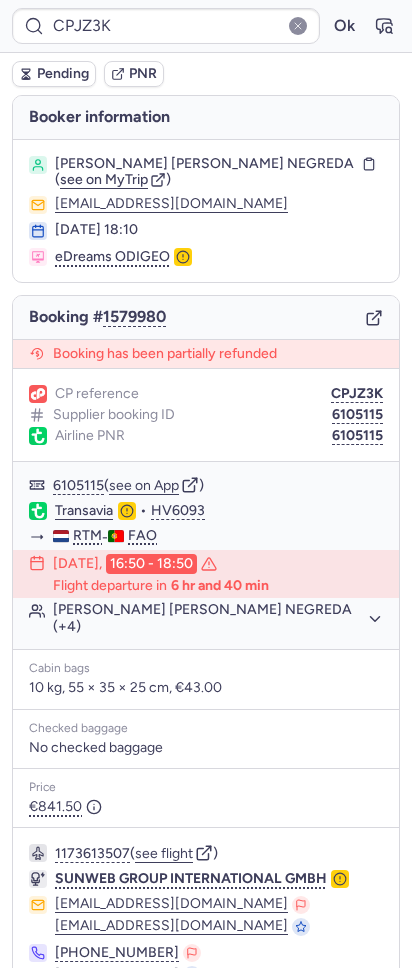 type 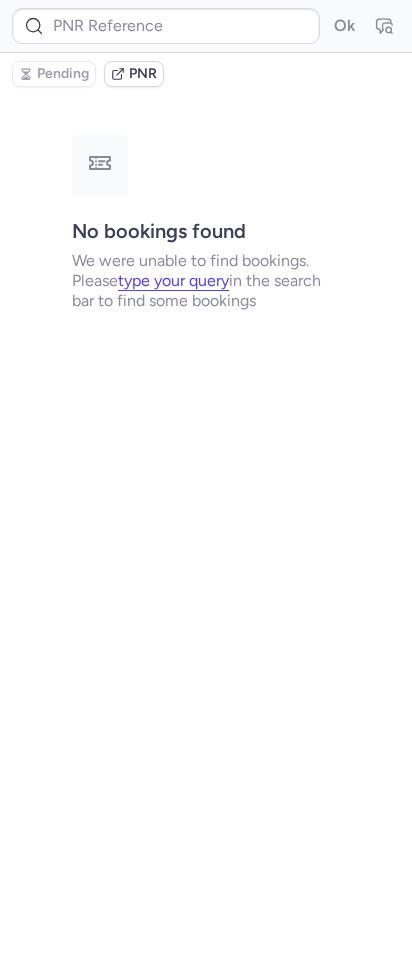 type on "CP964W" 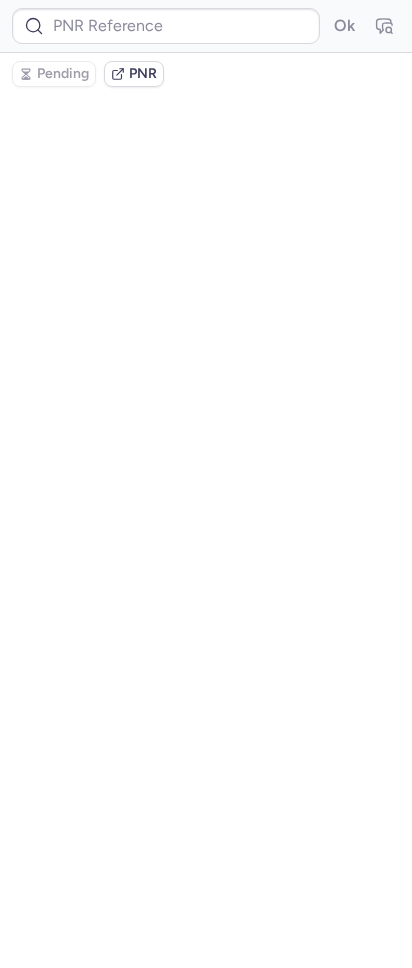 type on "CPCUMU" 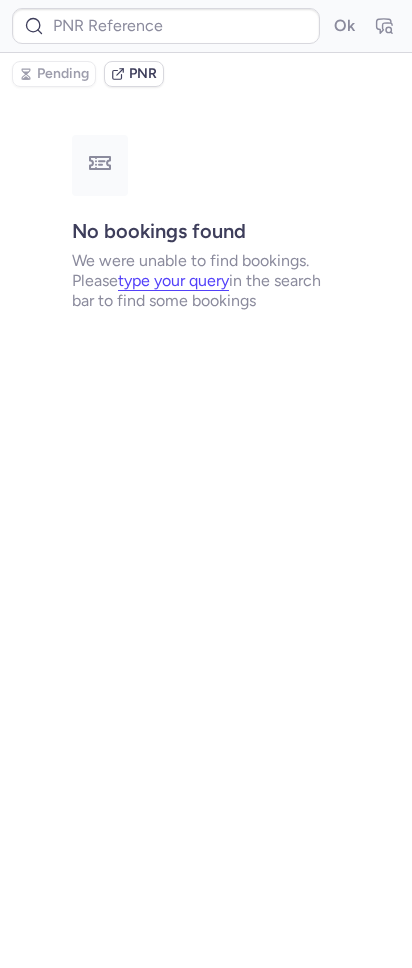 type on "CPCUMU" 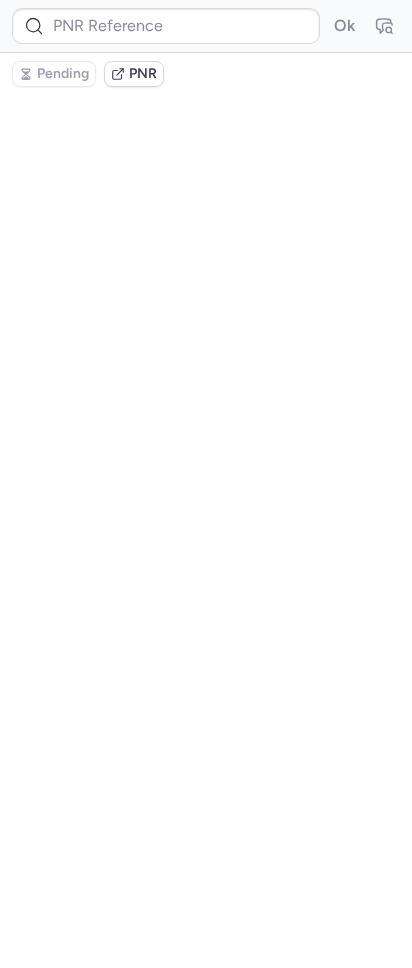 type on "CP964W" 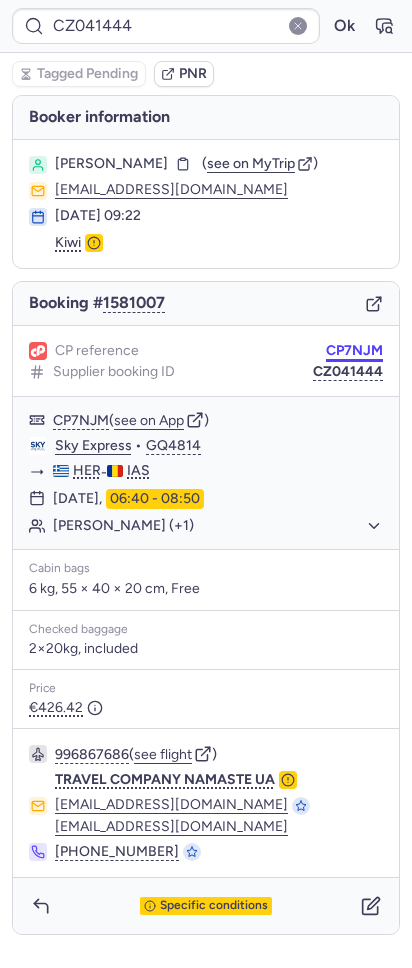 click on "CP7NJM" at bounding box center (354, 351) 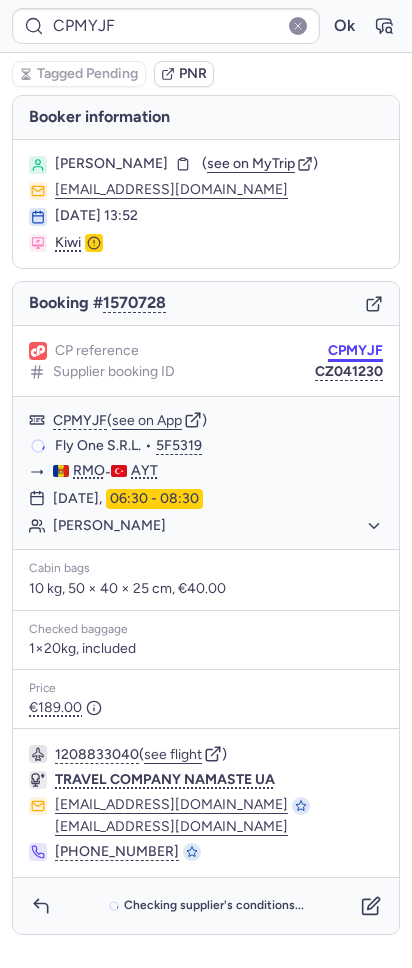 click on "CPMYJF" at bounding box center (355, 351) 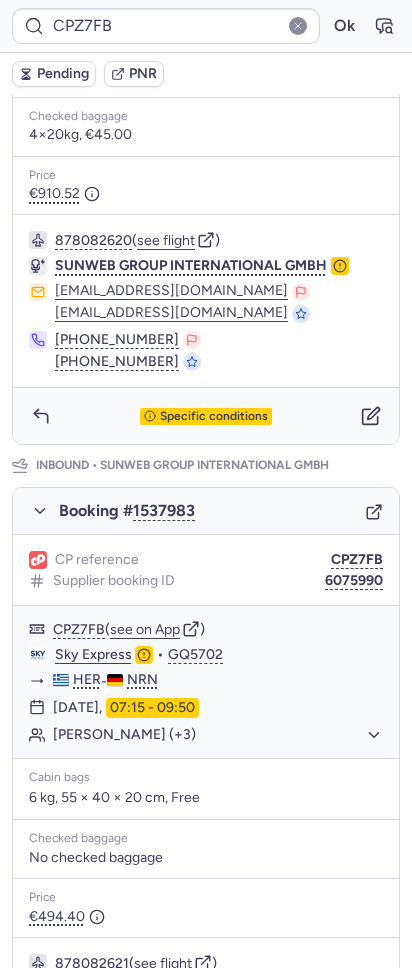scroll, scrollTop: 889, scrollLeft: 0, axis: vertical 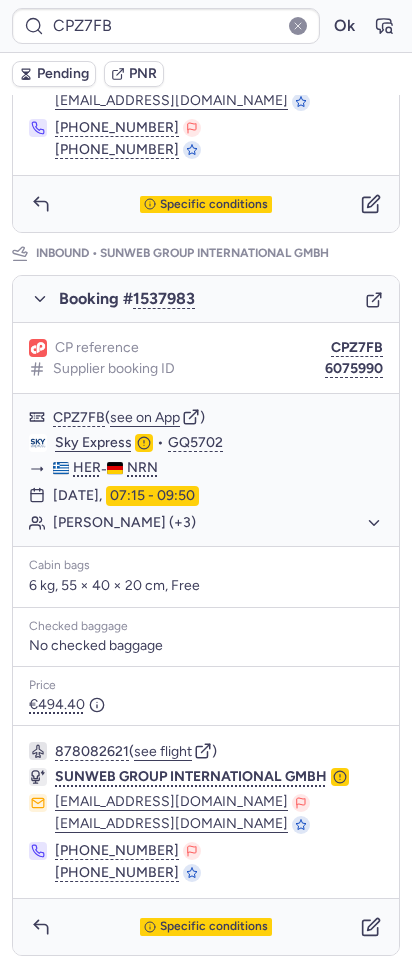 type on "CPDADJ" 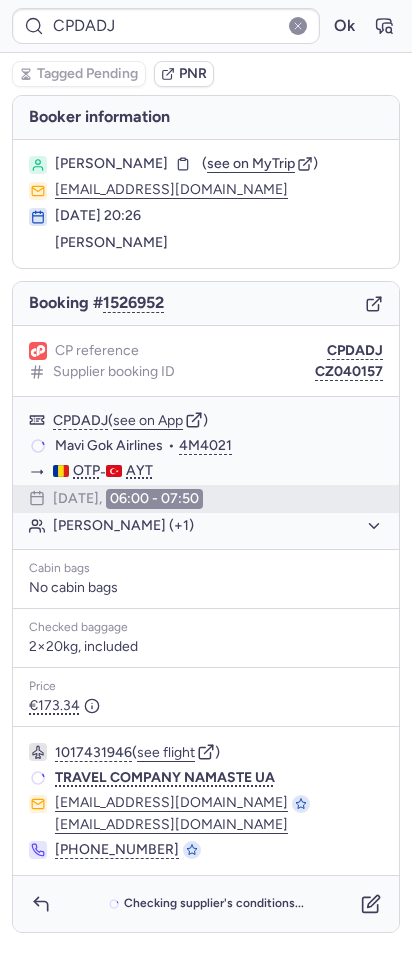scroll, scrollTop: 0, scrollLeft: 0, axis: both 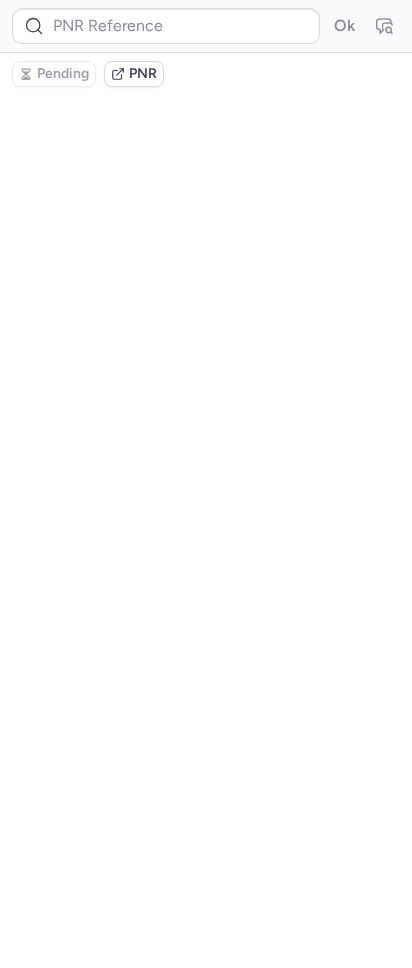 type on "V24B78" 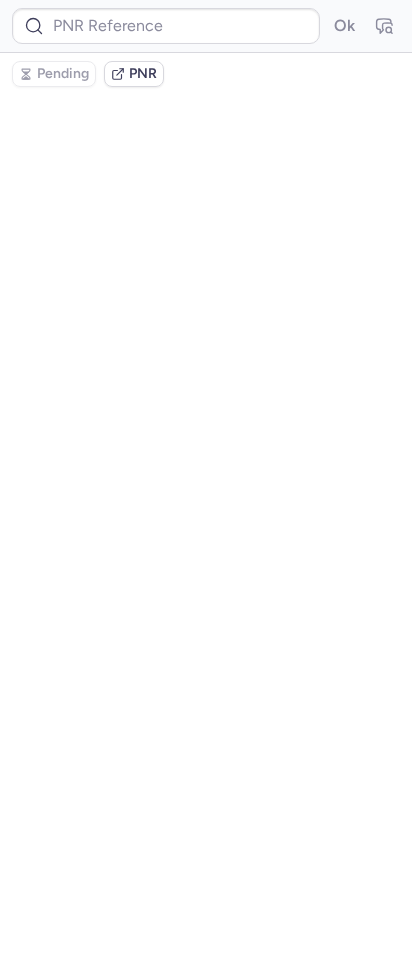 type on "V24B78" 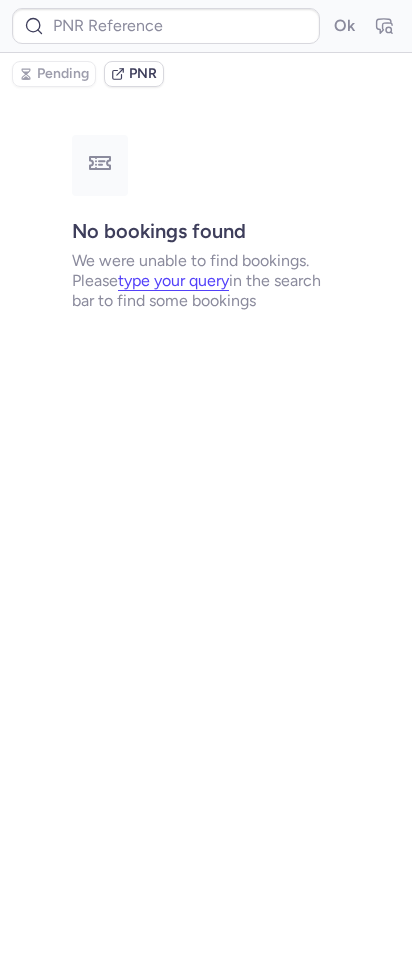 type on "V24B78" 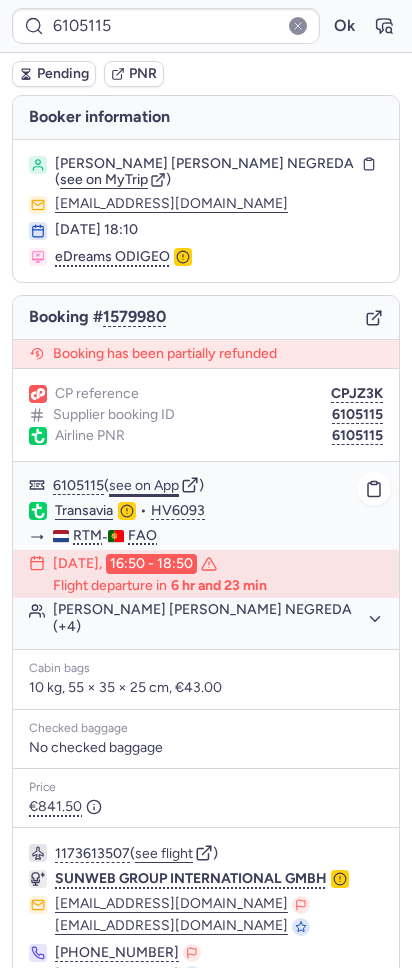click on "see on App" 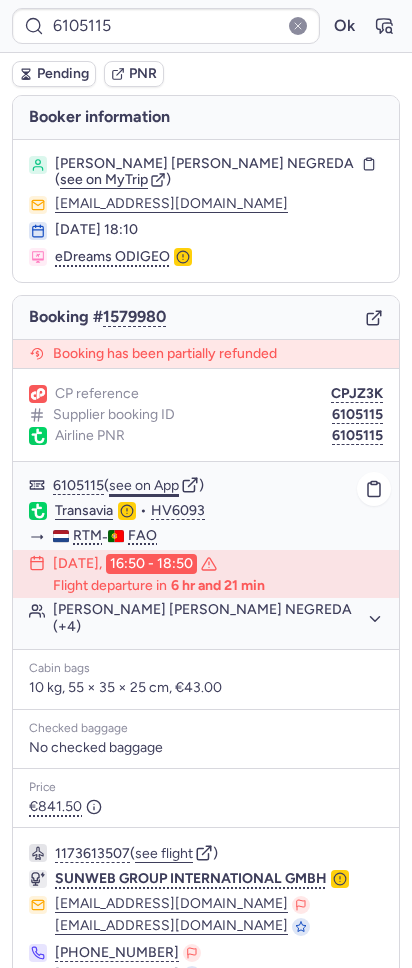 type on "CP3M7P" 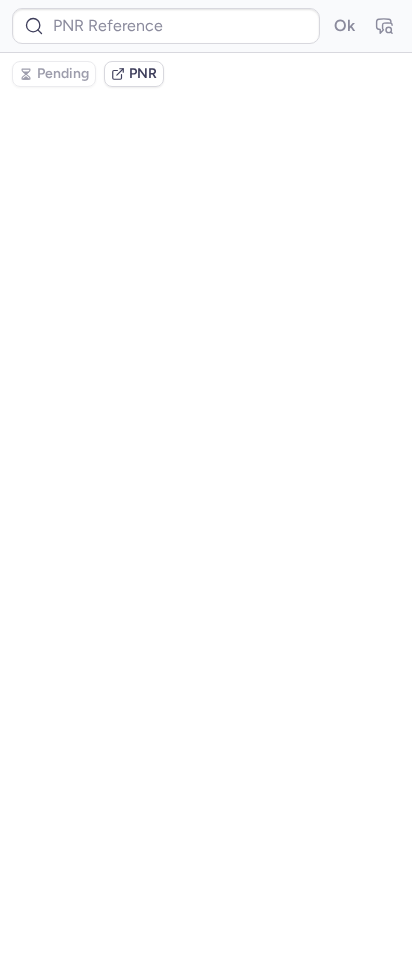 type on "CPKNY9" 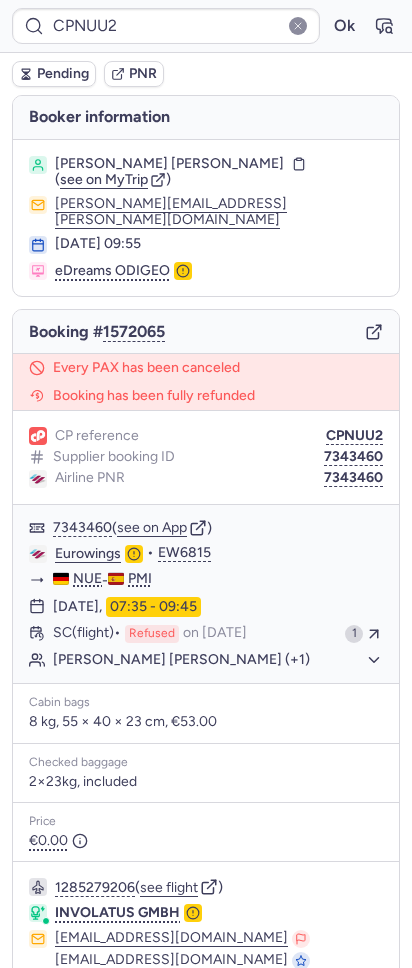 type on "CP8GS3" 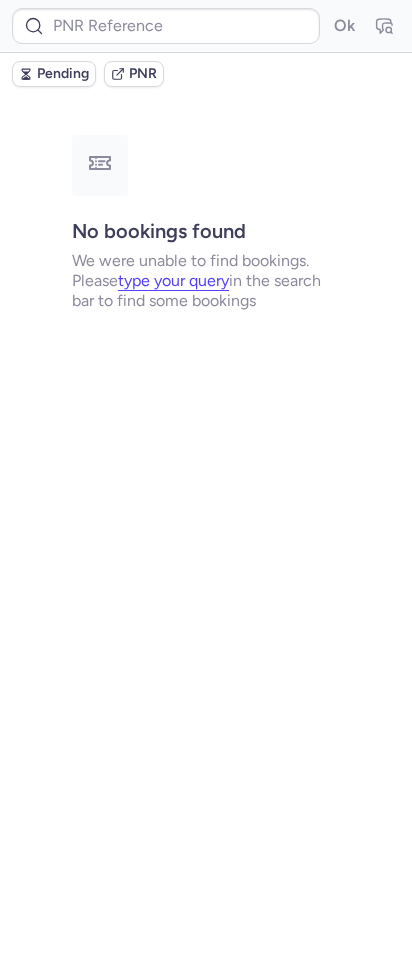 type on "CPCTAX" 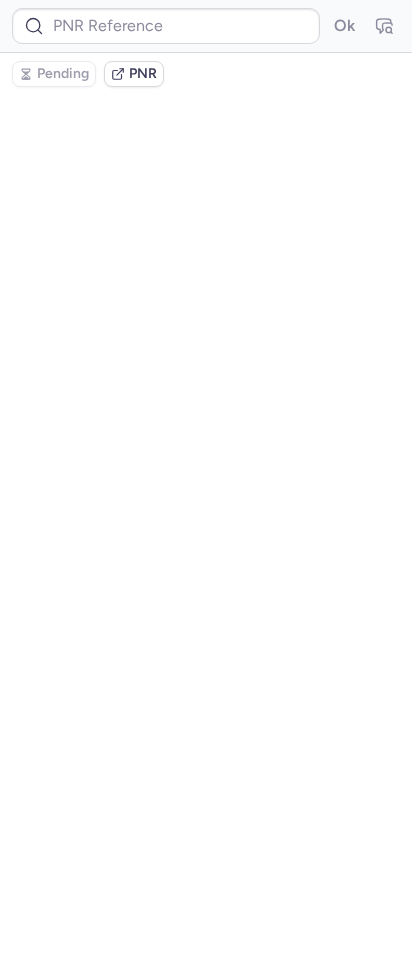 type on "CPCUMU" 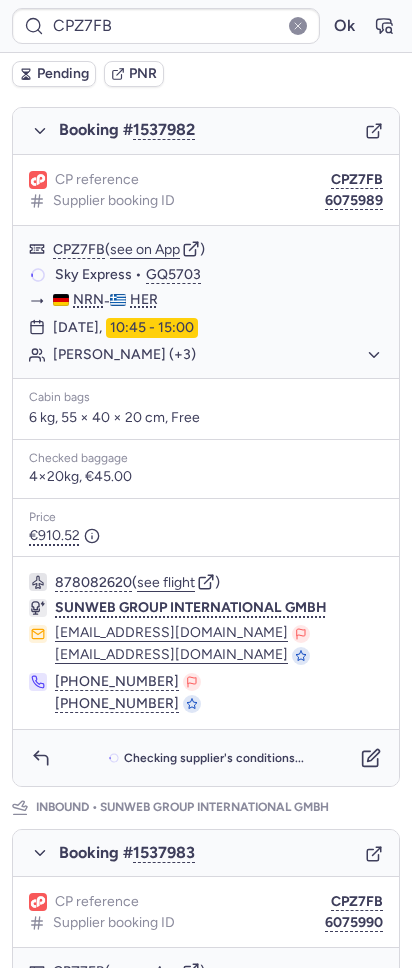 scroll, scrollTop: 337, scrollLeft: 0, axis: vertical 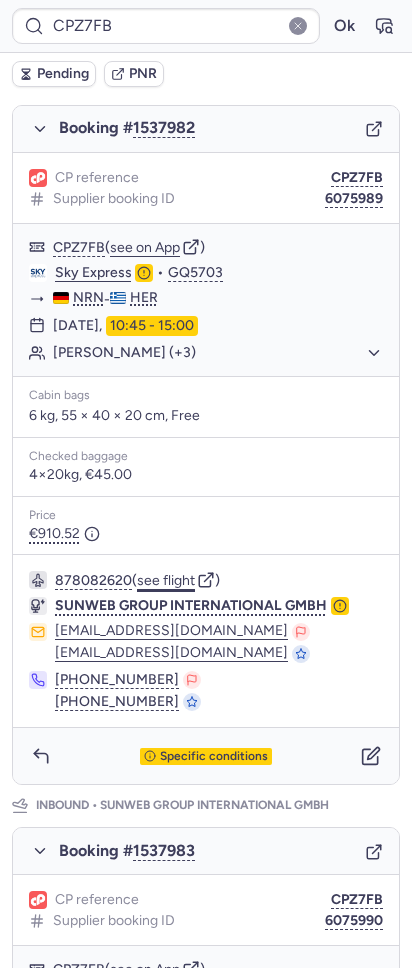 click on "see flight" 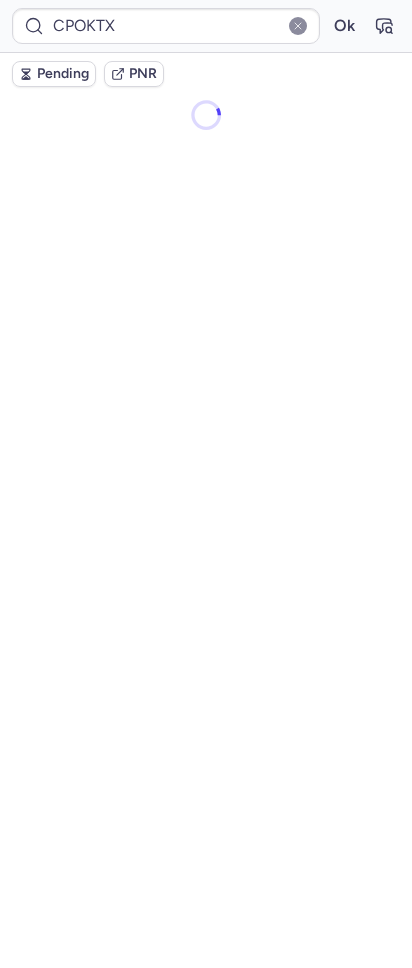 scroll, scrollTop: 0, scrollLeft: 0, axis: both 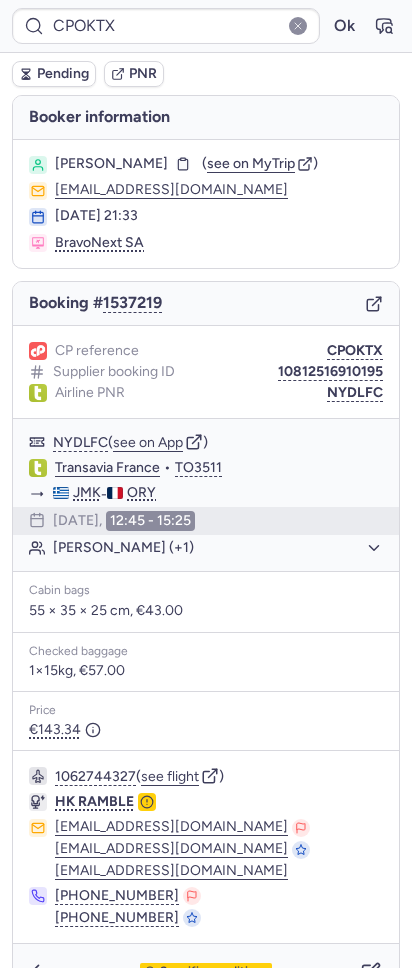 type on "CPDADJ" 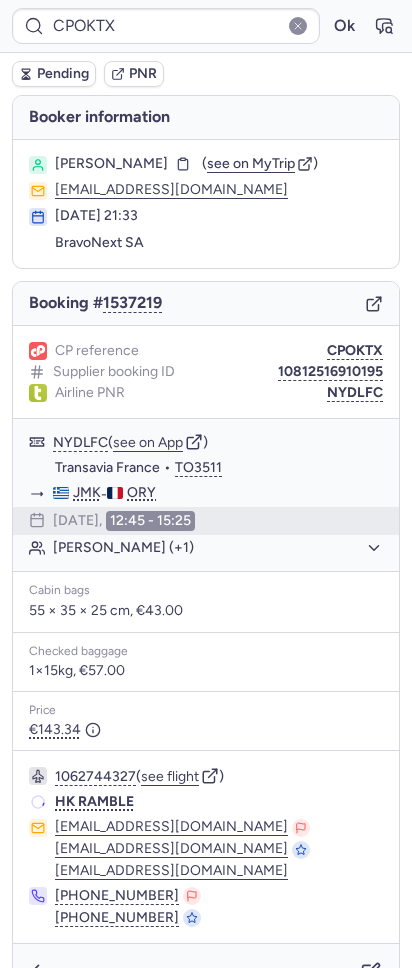 type on "CPDADJ" 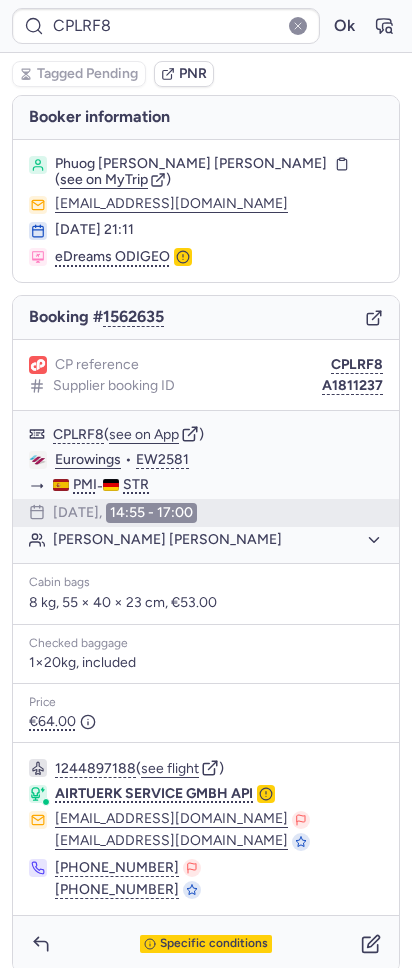 type on "CPDFUE" 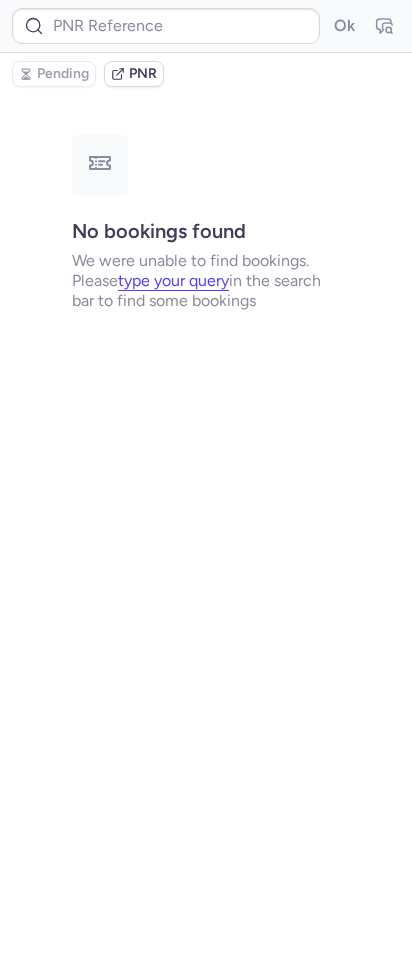 type on "7327505" 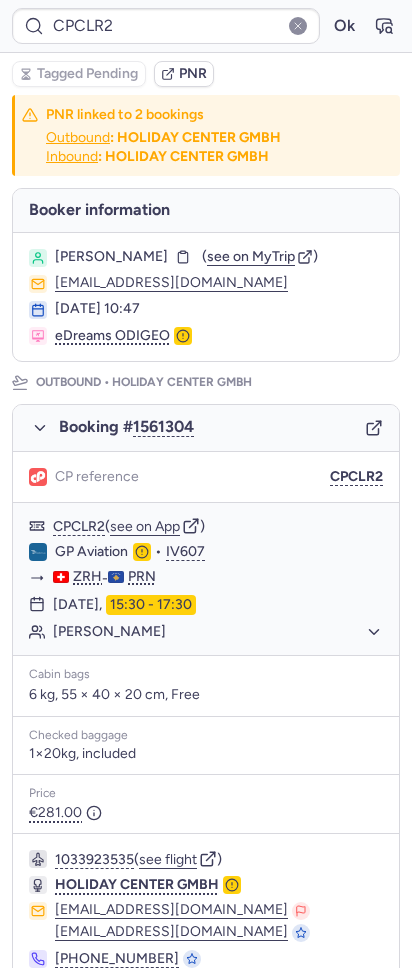 type on "CPGT2J" 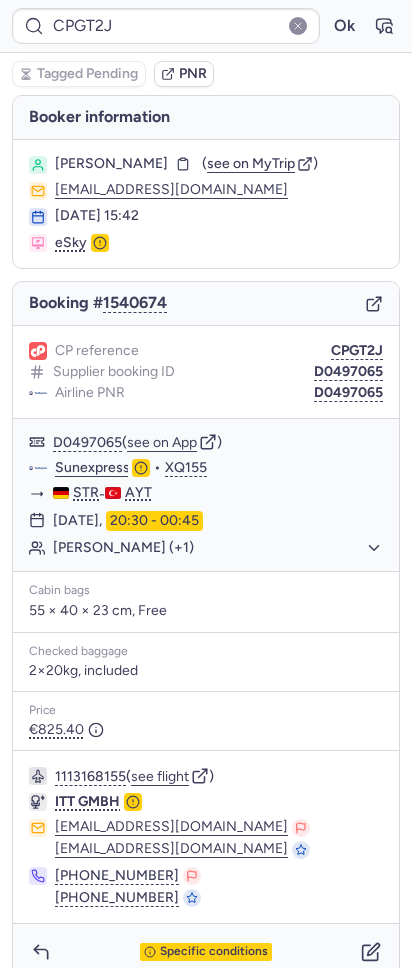 type on "CPDADJ" 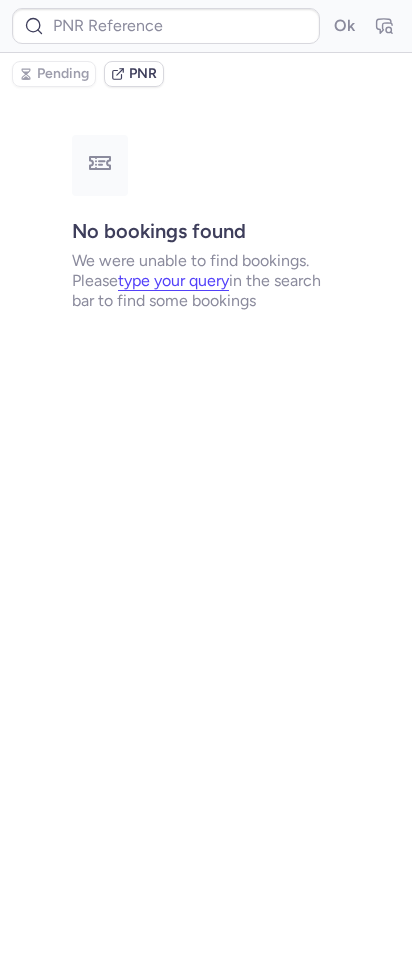 type on "CPGT2J" 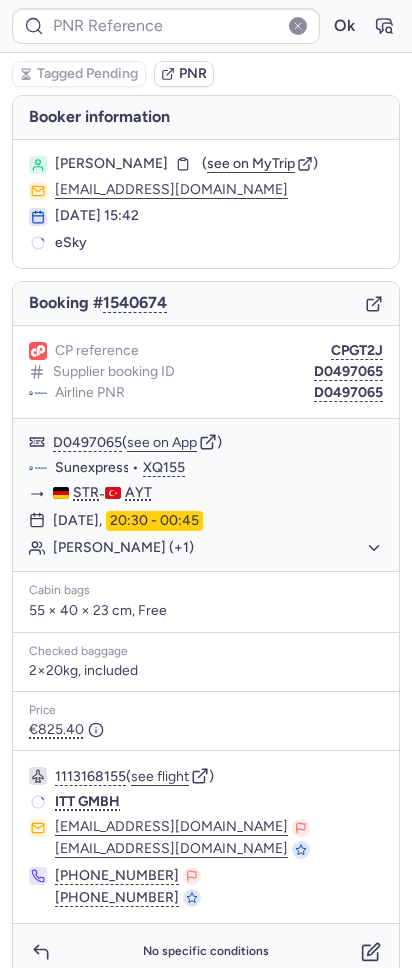 type on "CPCLR2" 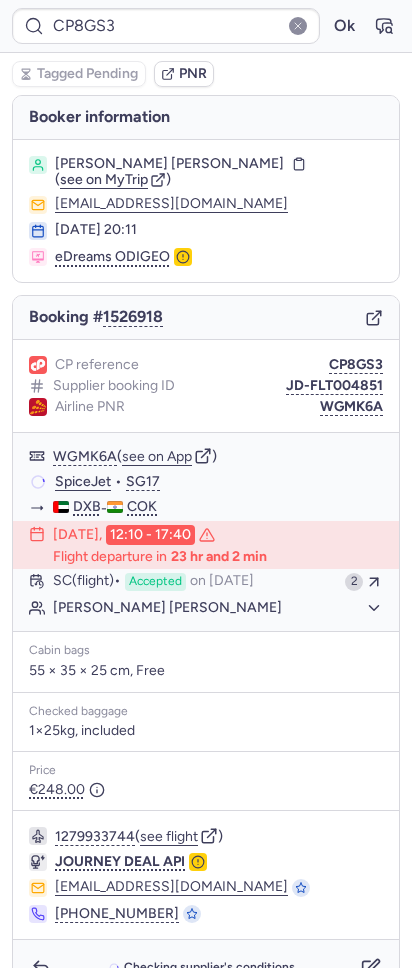 type on "7327505" 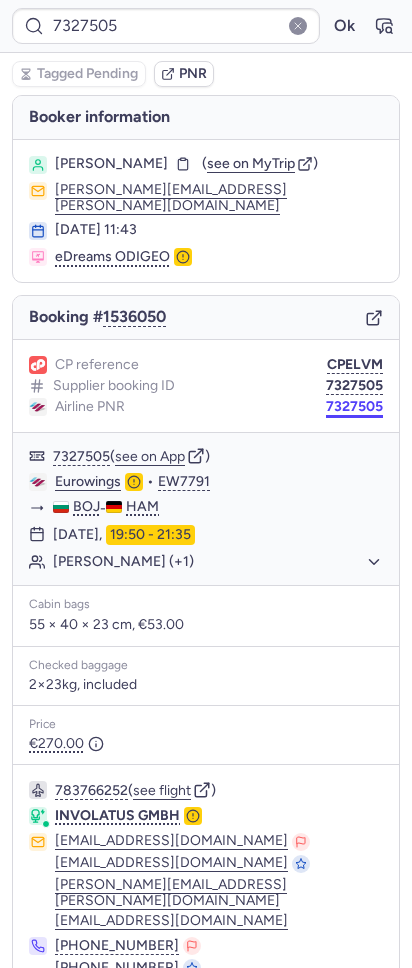 click on "7327505" at bounding box center [354, 407] 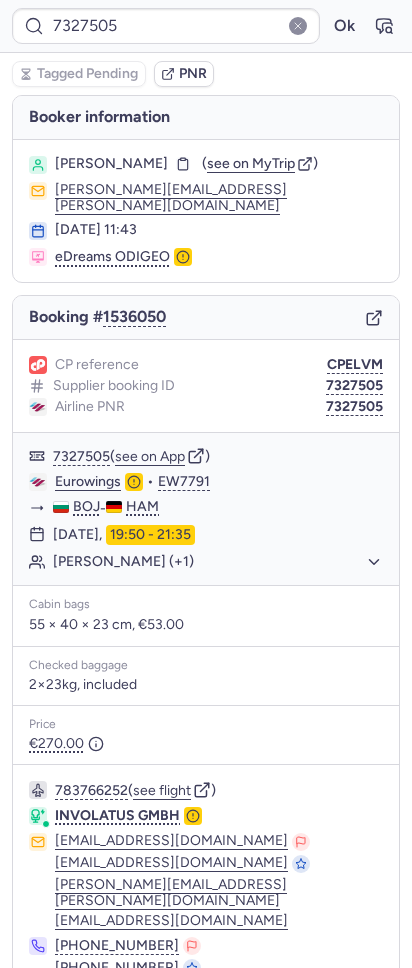 click on "[PERSON_NAME]" at bounding box center [111, 164] 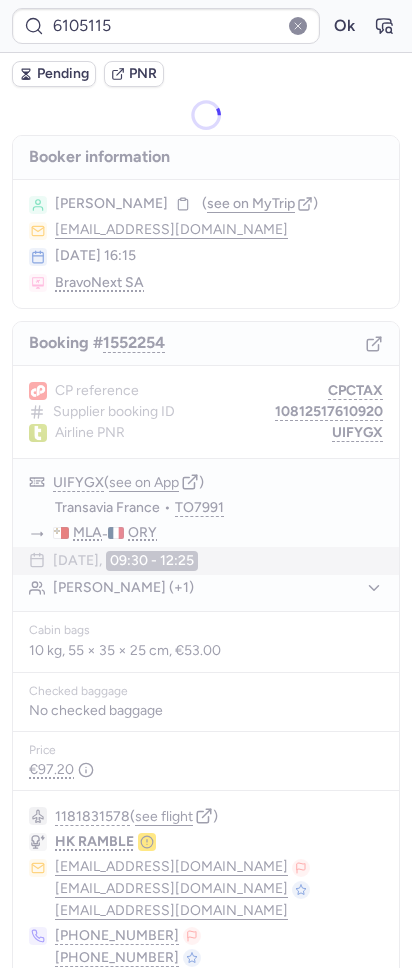 type on "CPZ7FB" 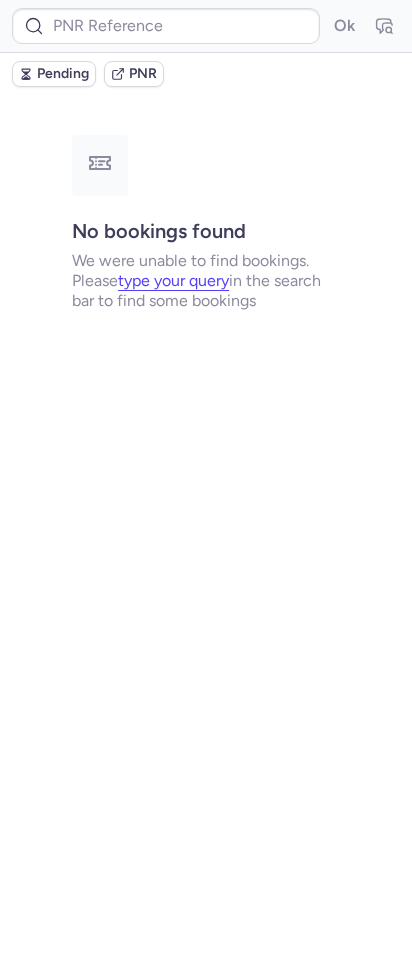type on "CPCUMU" 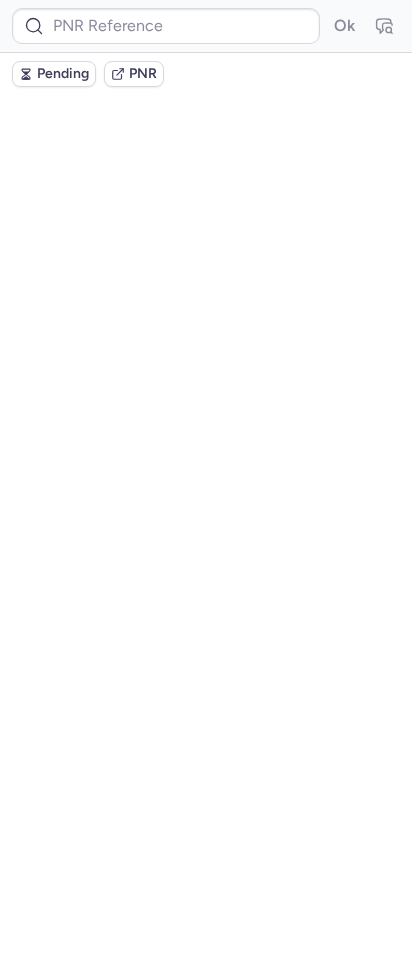 type on "CPA7CE" 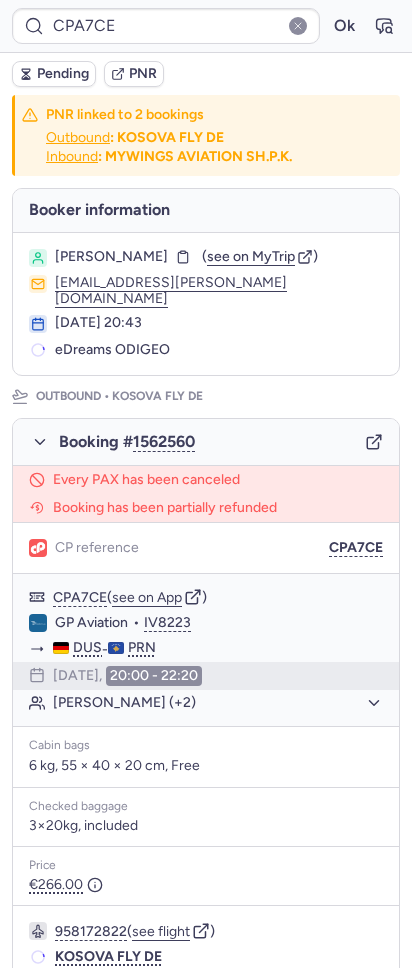 type on "CPOOPI" 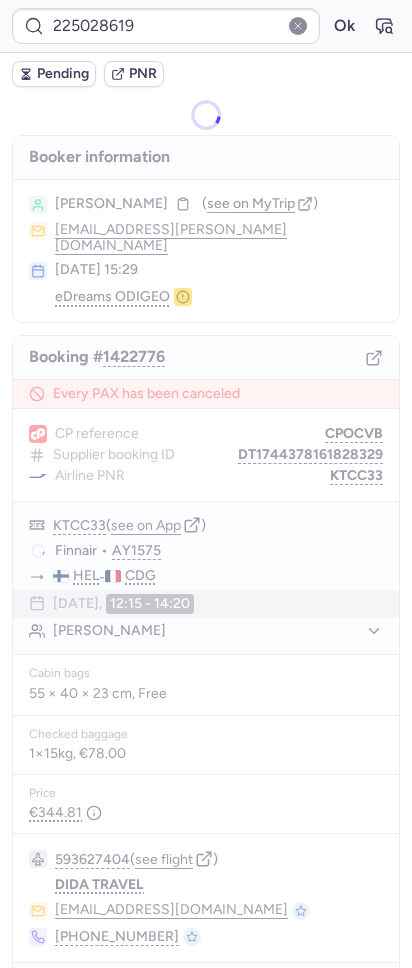 type on "CPP9ES" 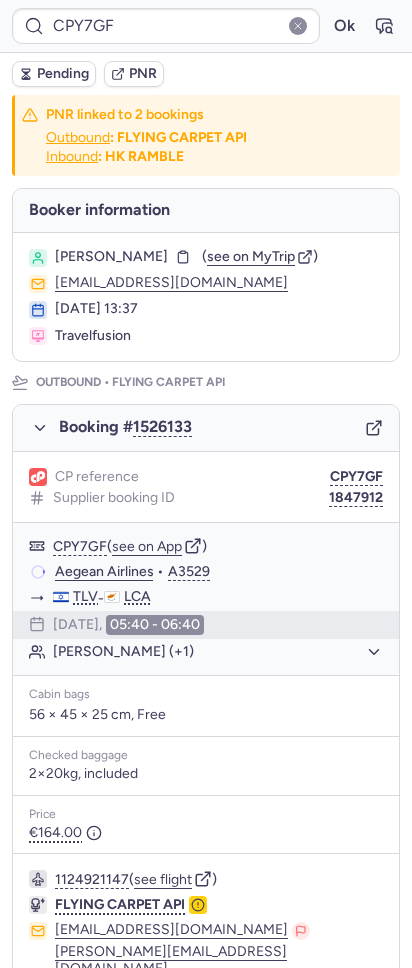 type on "CP5ZC7" 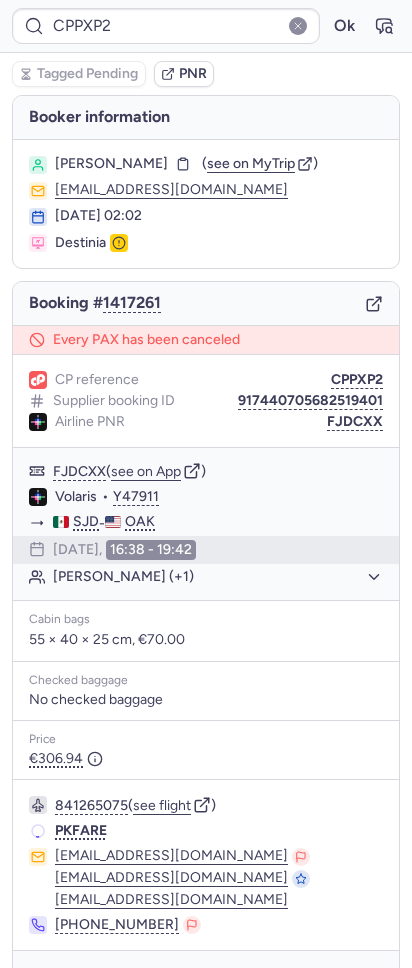 type on "CPWIQL" 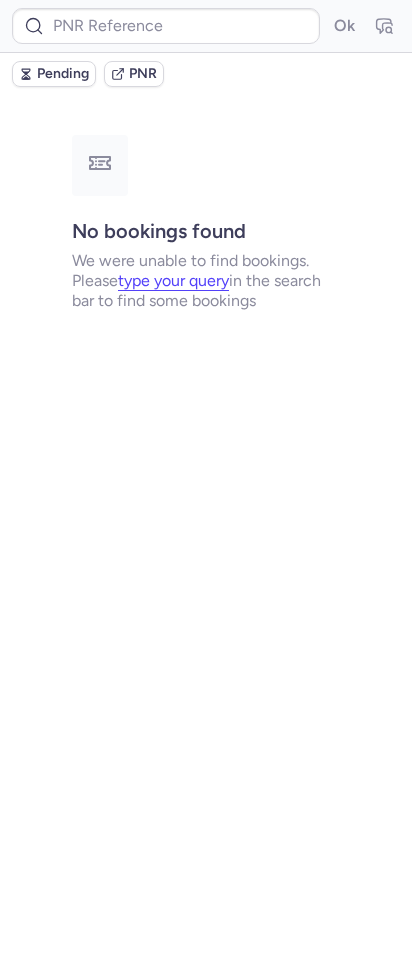 type on "CPYGLP" 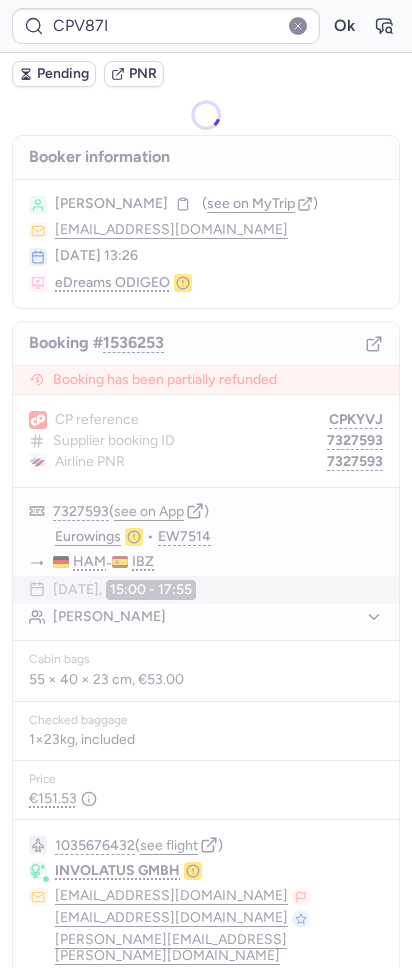 type on "CP4YDH" 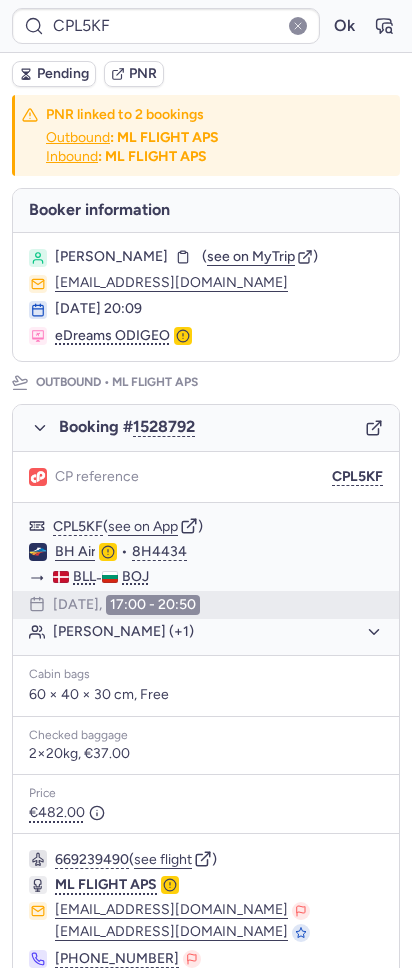 type on "CPOFY5" 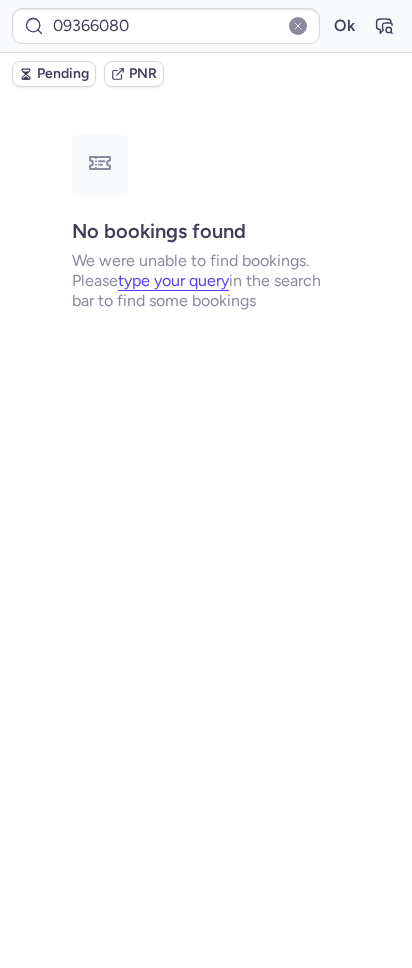 type on "CPPE2M" 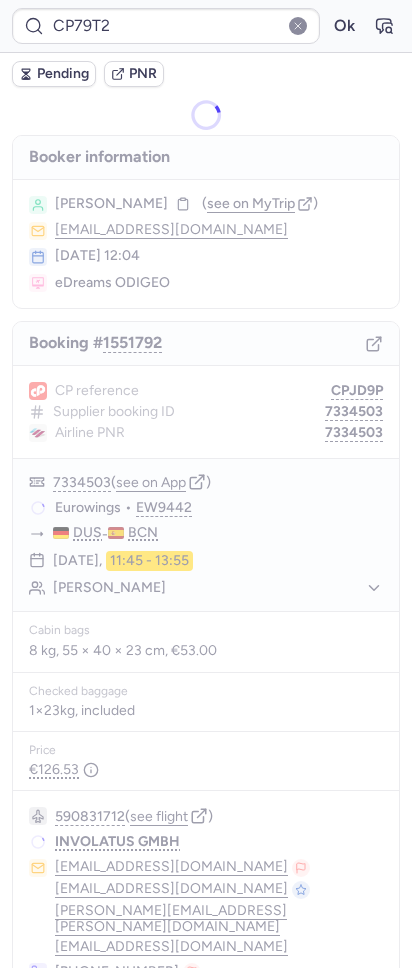 type on "CPUF5A" 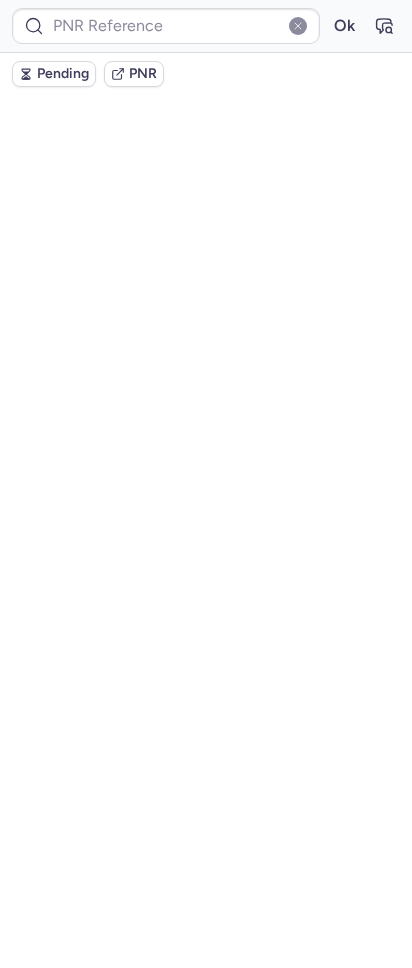 type on "CPMTHU" 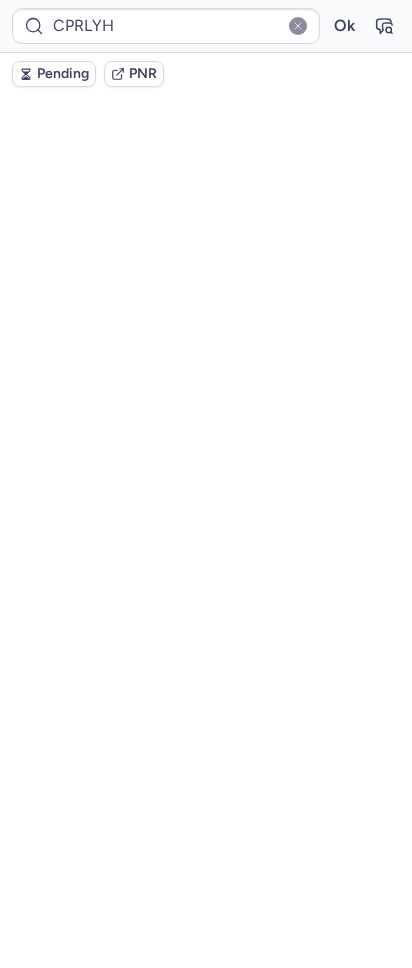 type on "CPB6FE" 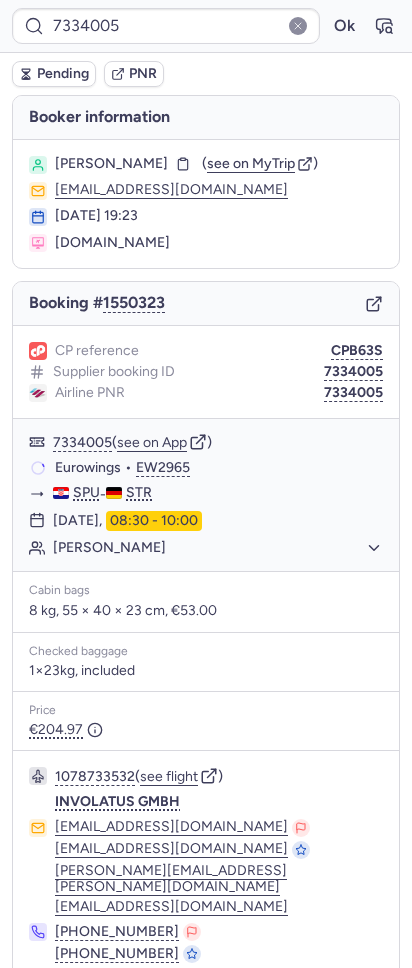 type on "CP3B4E" 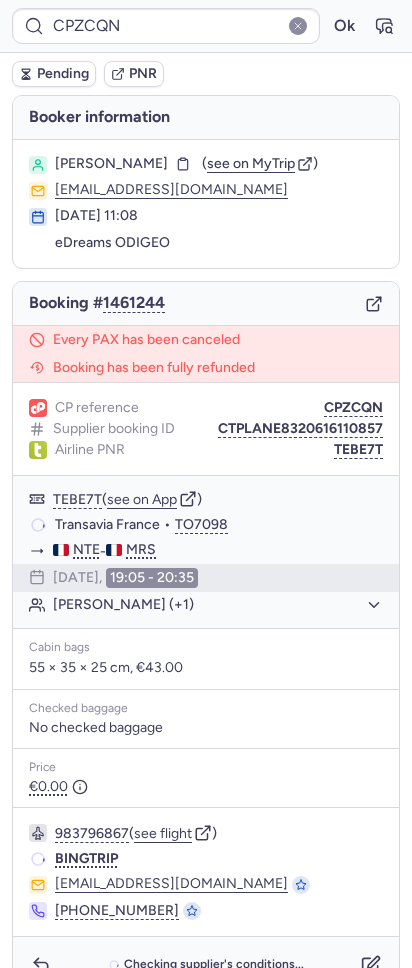 type on "CPNEBZ" 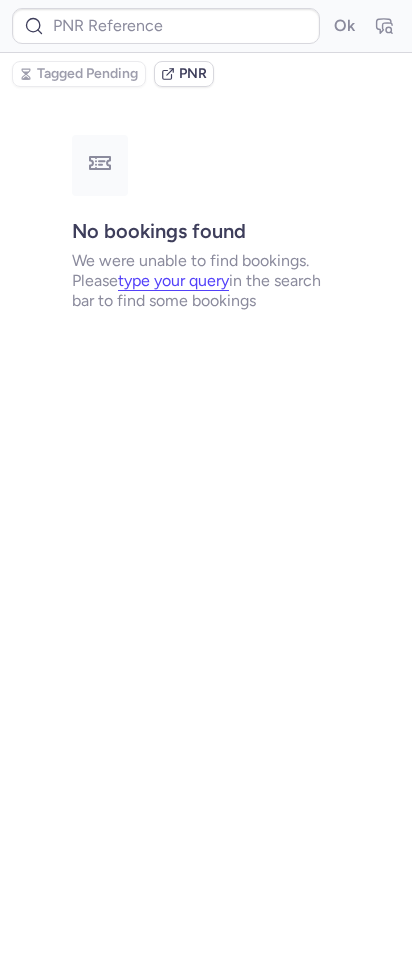 type on "CPYERK" 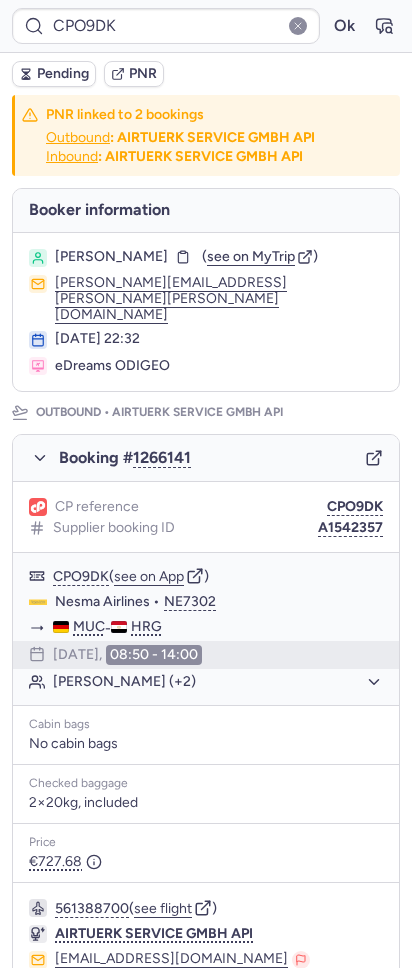 type on "CPJJNX" 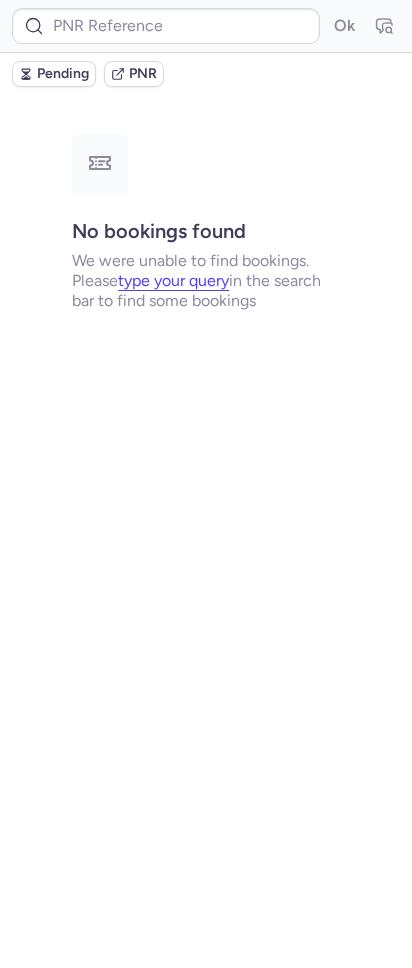 type on "CPGT2J" 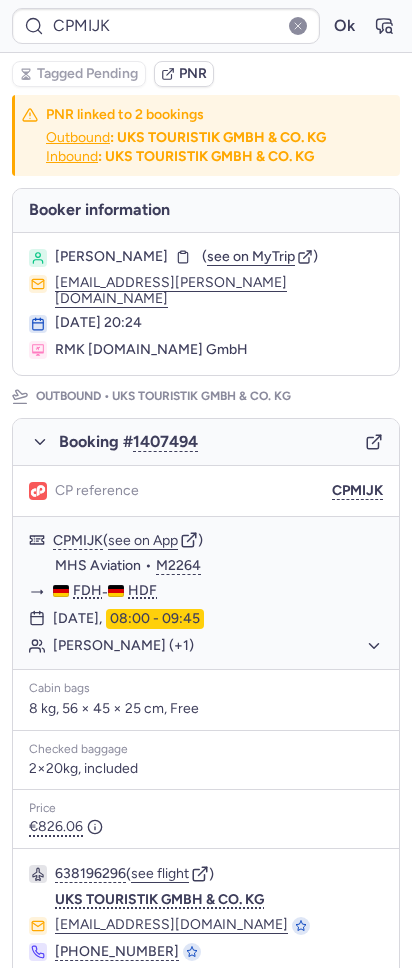 type on "CP6ZJU" 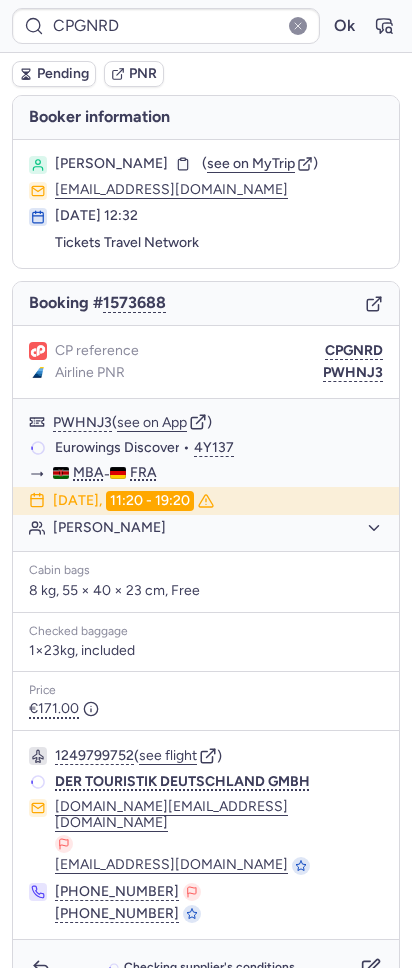 type on "CPYUEP" 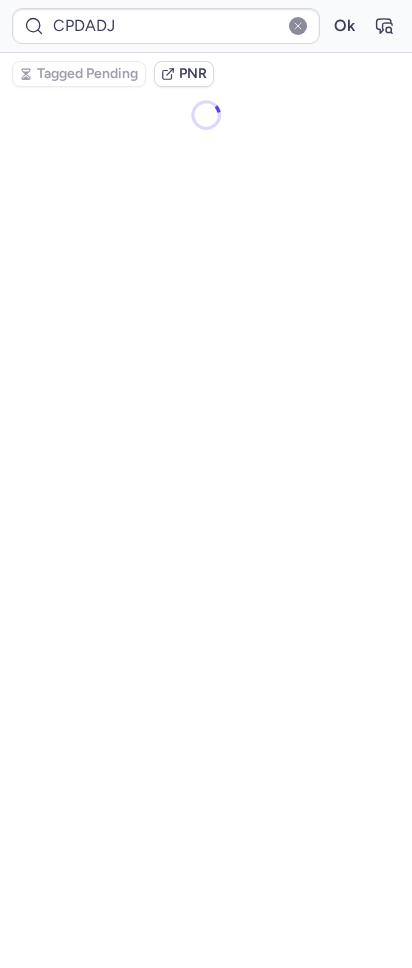type on "CPDFUE" 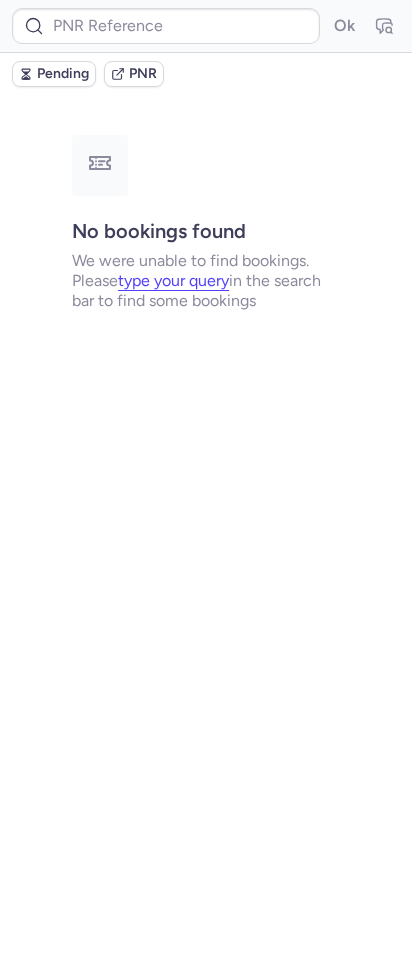 type on "CPDADJ" 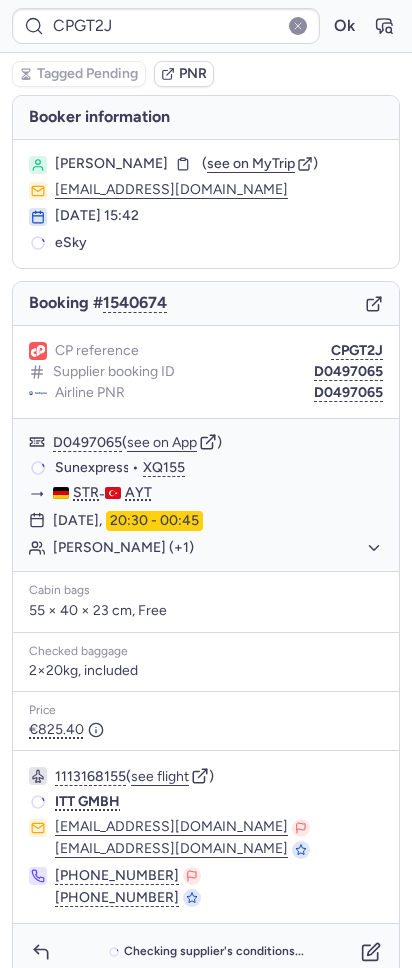 type on "CPDFUE" 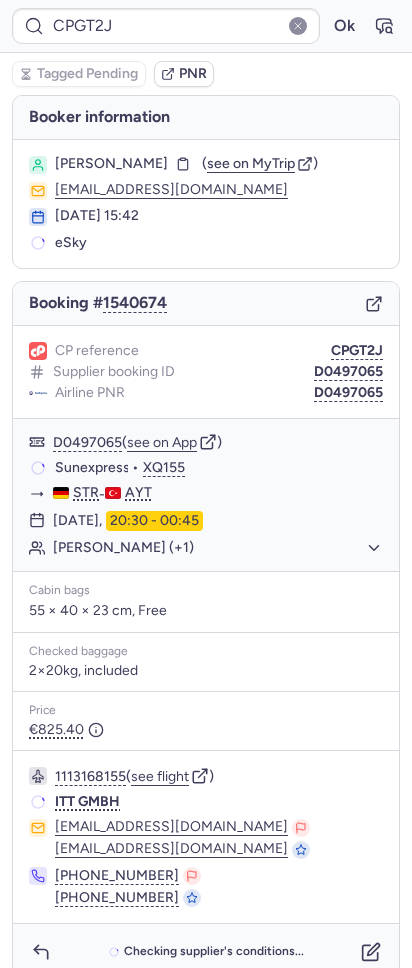 type on "CPDFUE" 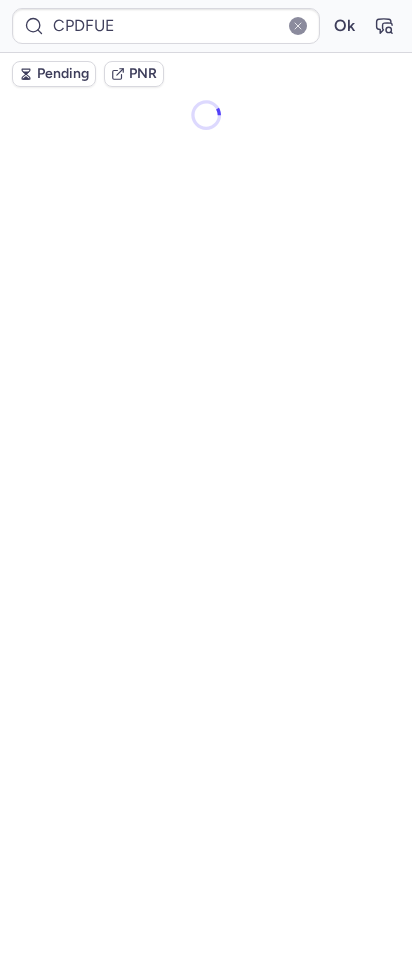 type on "CPDADJ" 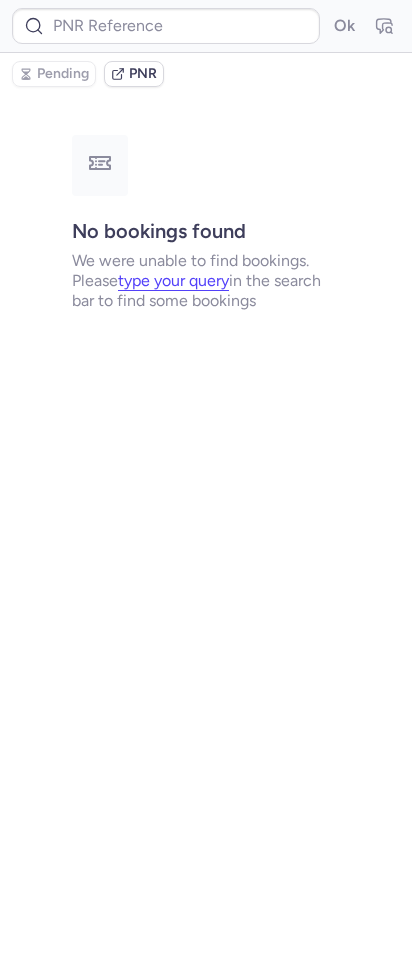 type on "CPDFUE" 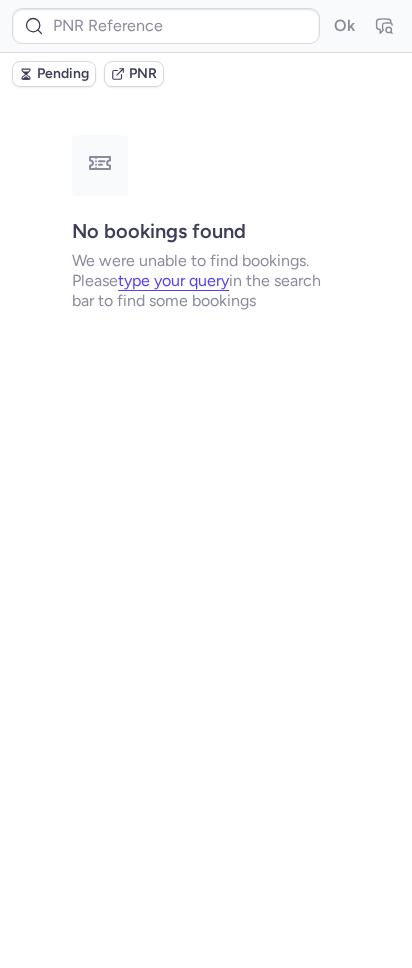 type on "CPDADJ" 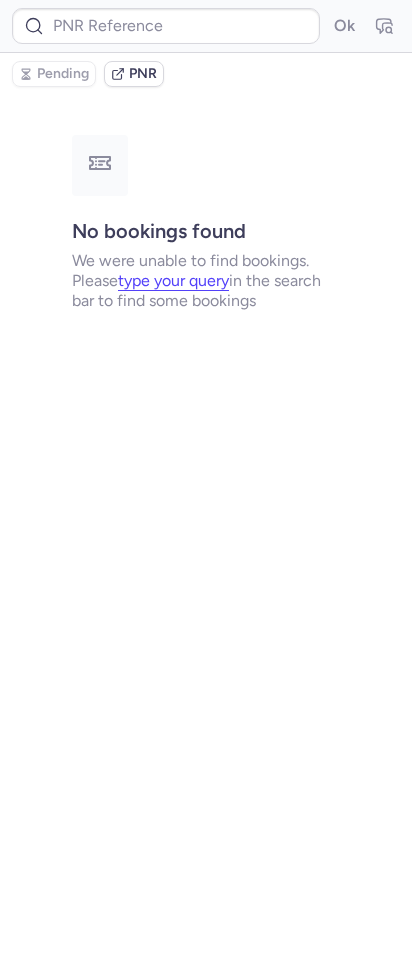 type on "CPGT2J" 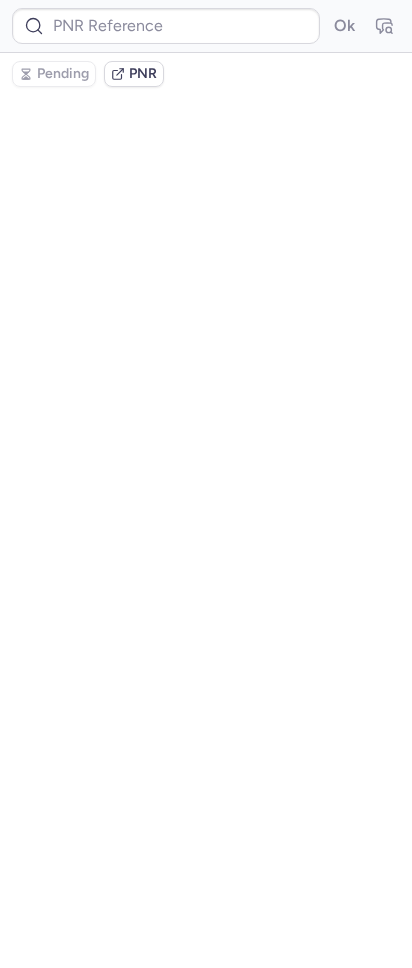 type on "CPGT2J" 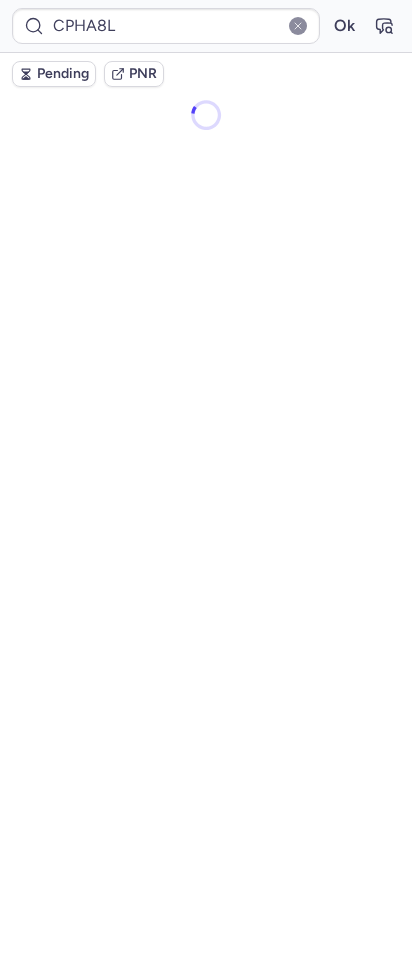 scroll, scrollTop: 0, scrollLeft: 0, axis: both 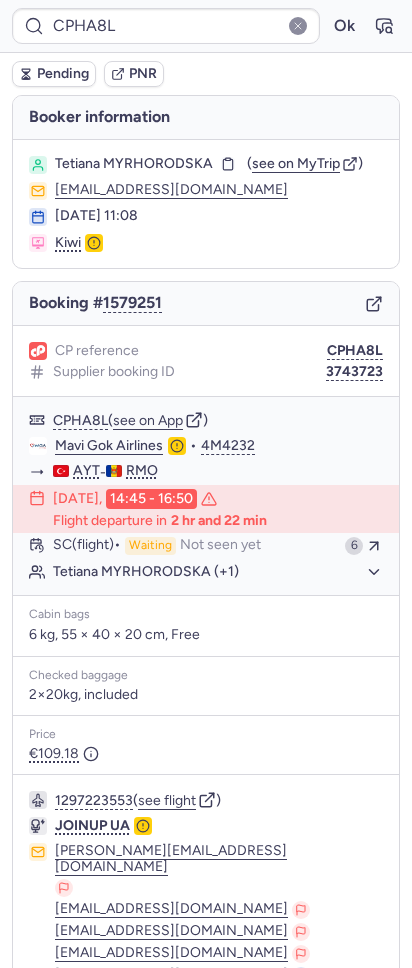 type on "CPIJP3" 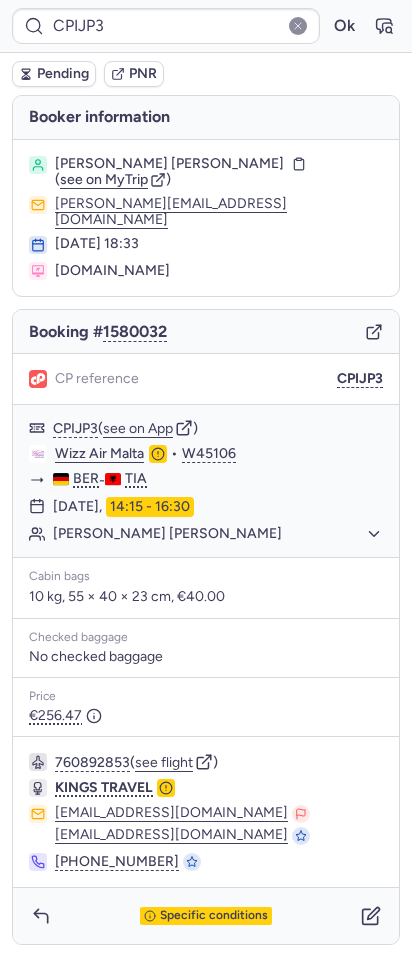 type 